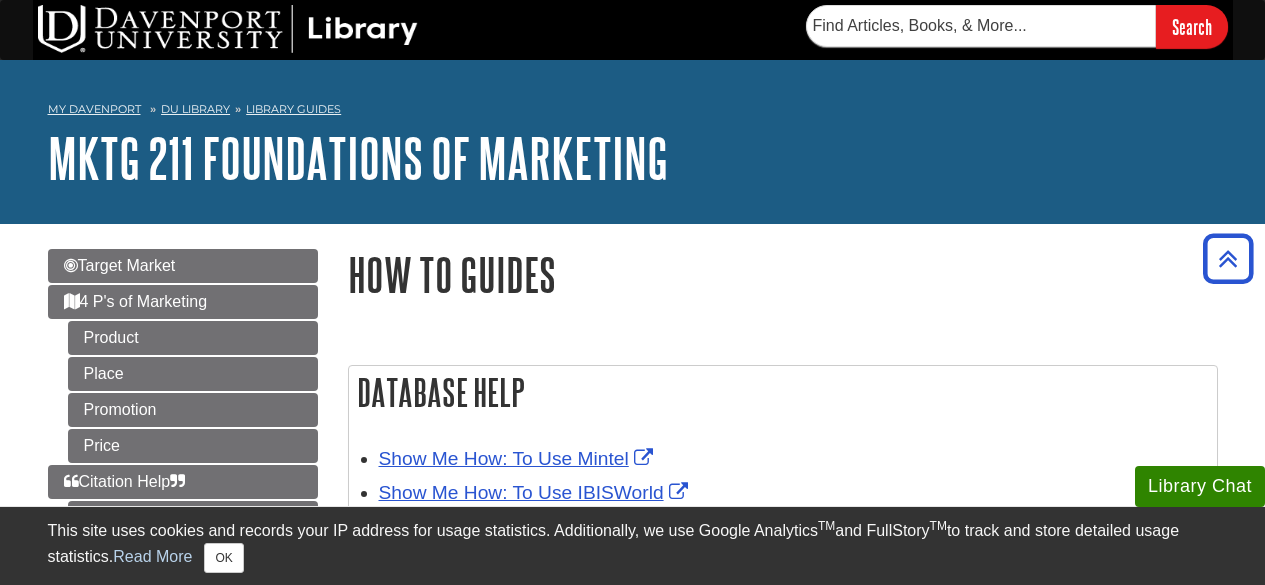 scroll, scrollTop: 300, scrollLeft: 0, axis: vertical 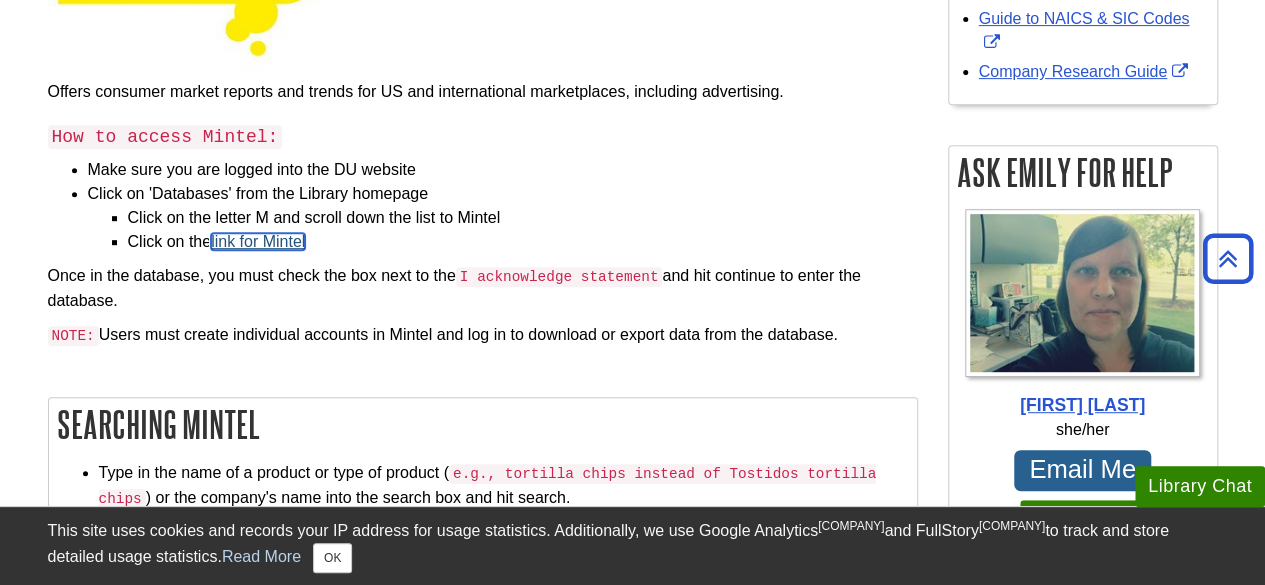 click on "link for Mintel" at bounding box center (258, 241) 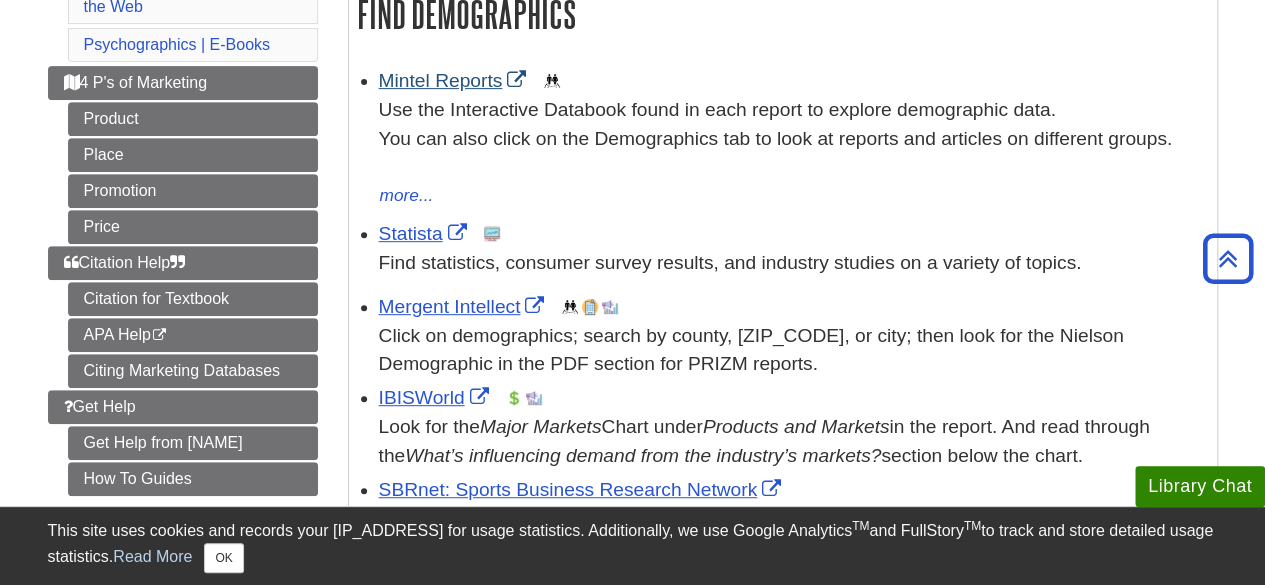 scroll, scrollTop: 500, scrollLeft: 0, axis: vertical 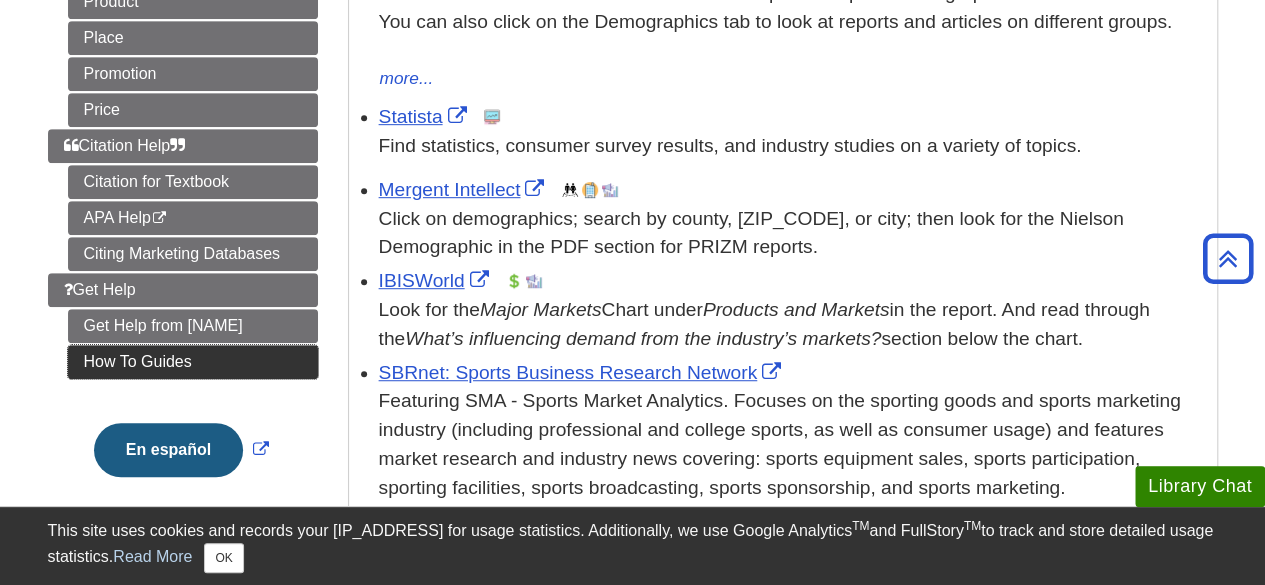 click on "How To Guides" at bounding box center [193, 362] 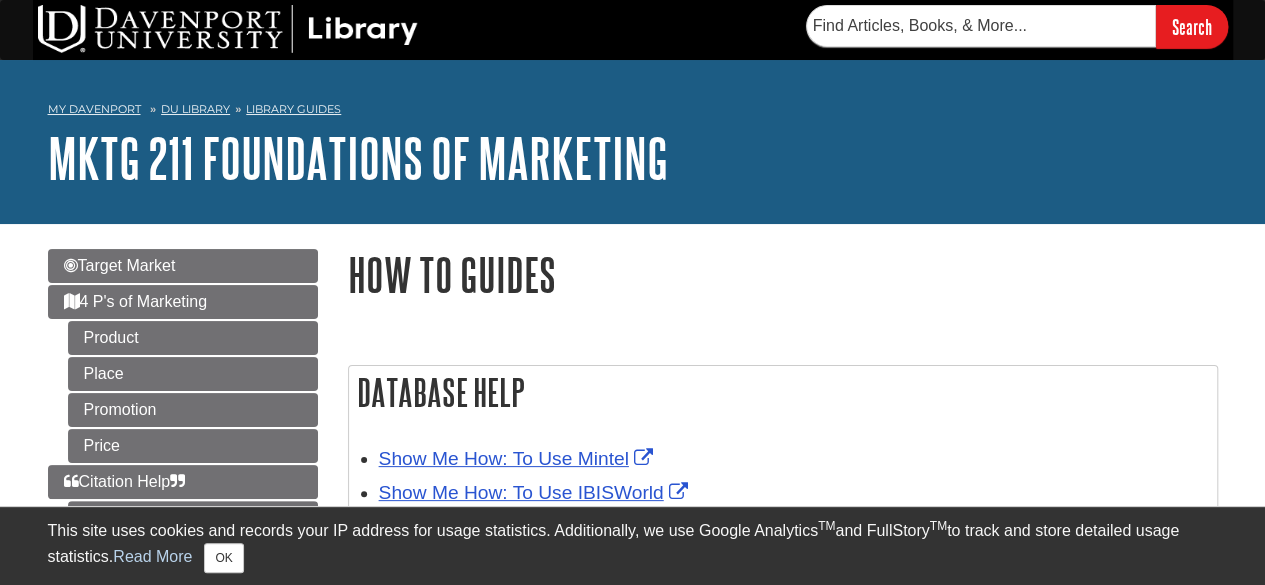 scroll, scrollTop: 300, scrollLeft: 0, axis: vertical 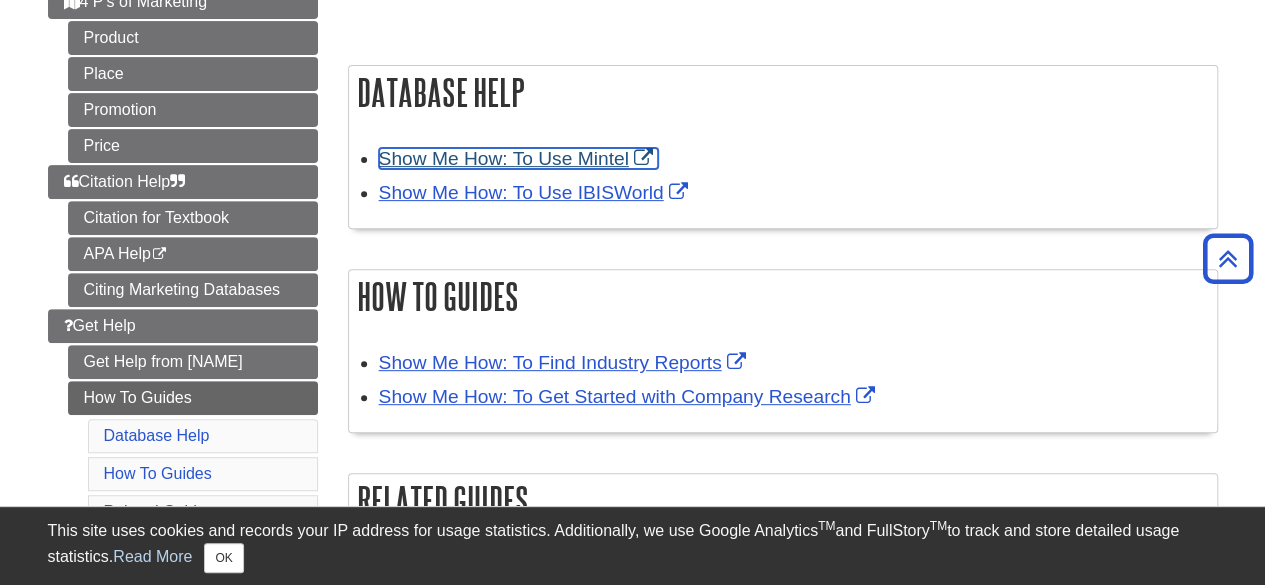 click on "Show Me How: To Use Mintel" at bounding box center [518, 158] 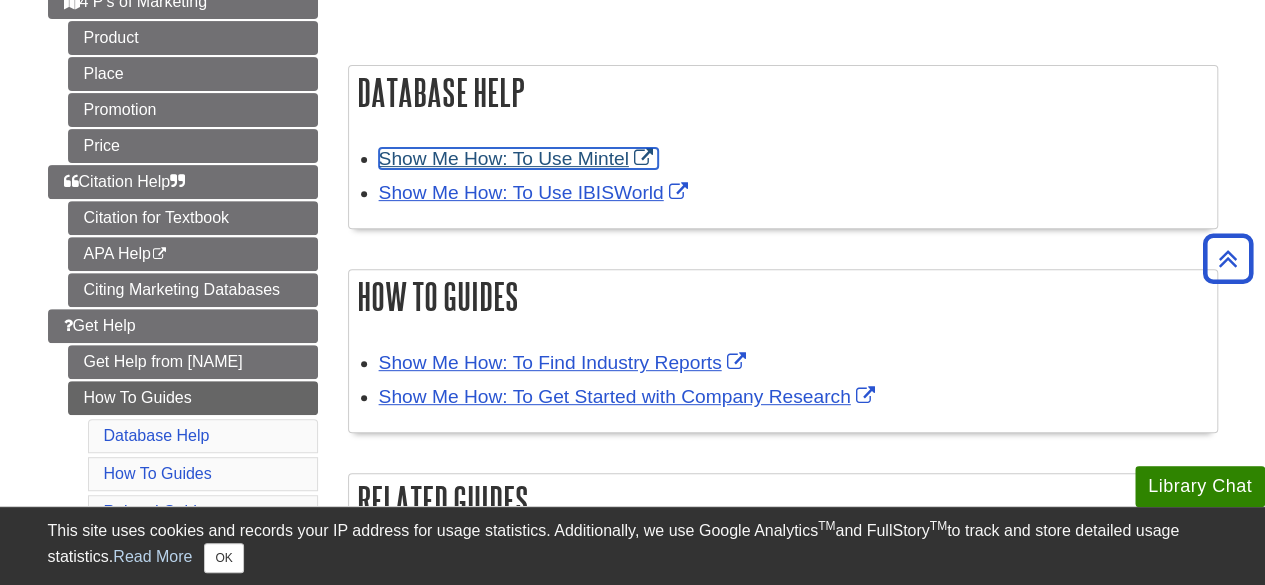 click on "Show Me How: To Use Mintel" at bounding box center [518, 158] 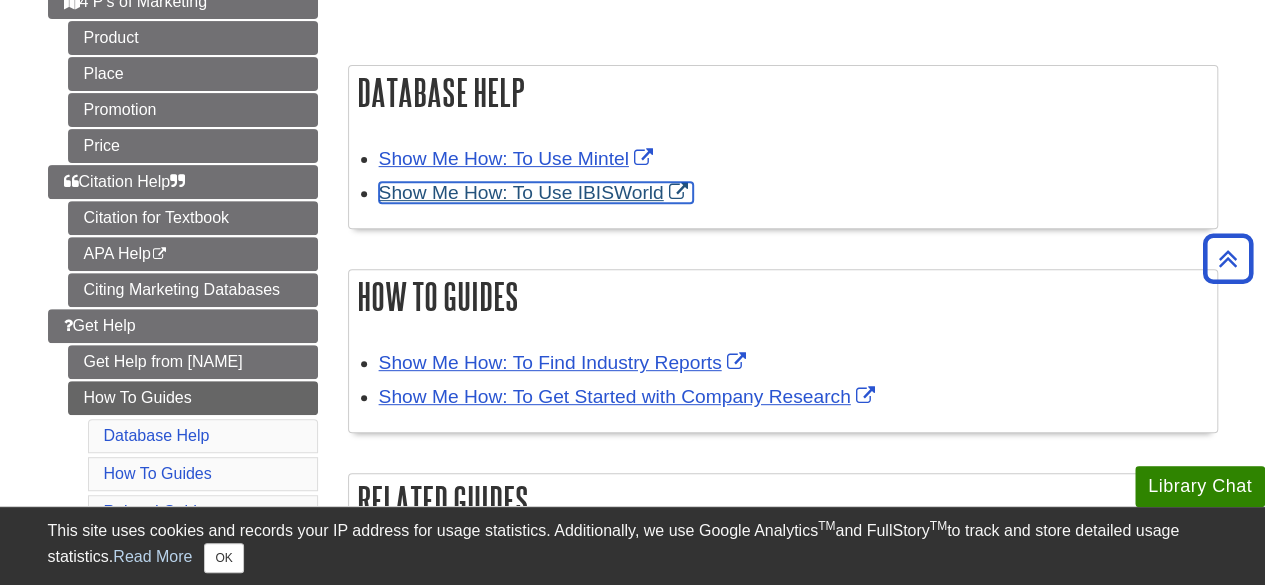 click on "Show Me How: To Use IBISWorld" at bounding box center (536, 192) 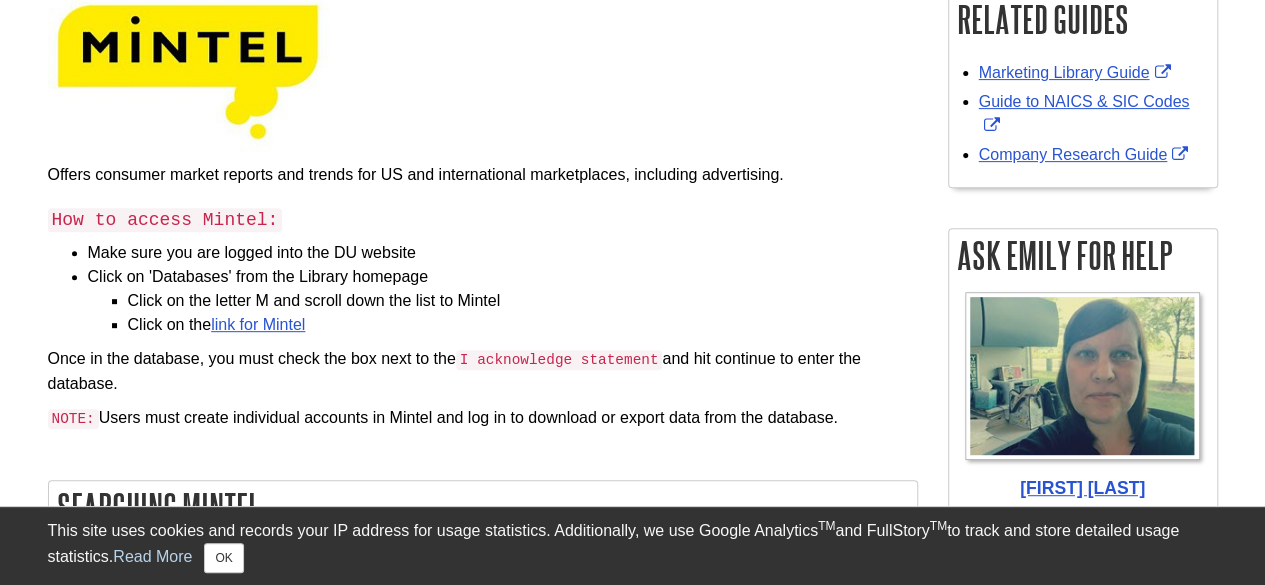 scroll, scrollTop: 400, scrollLeft: 0, axis: vertical 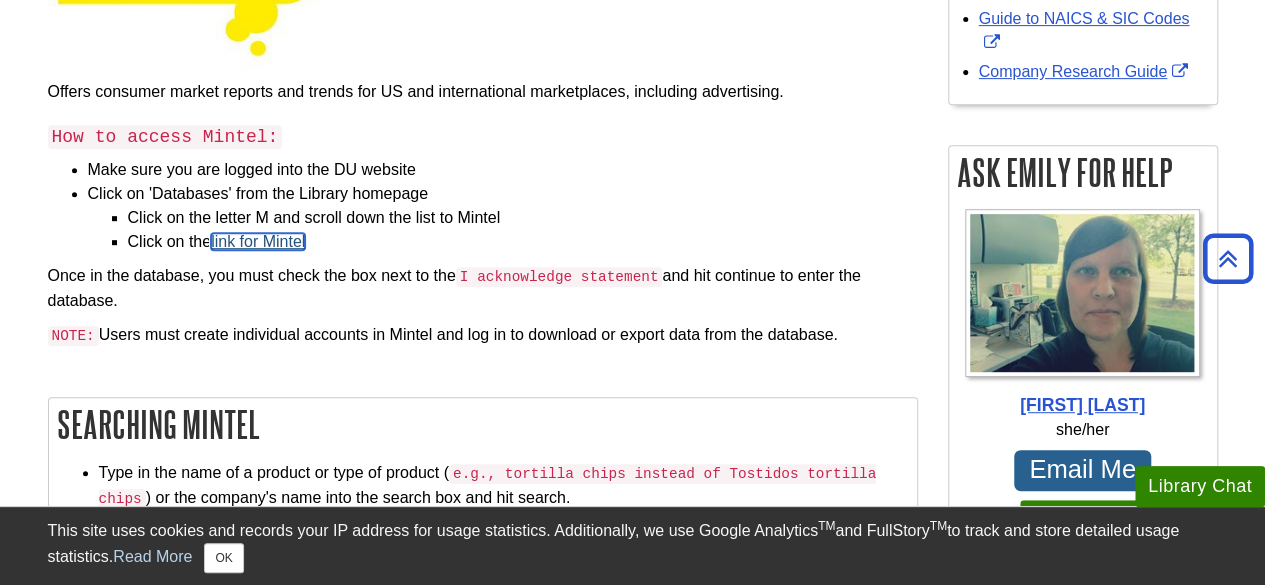 click on "link for Mintel" at bounding box center [258, 241] 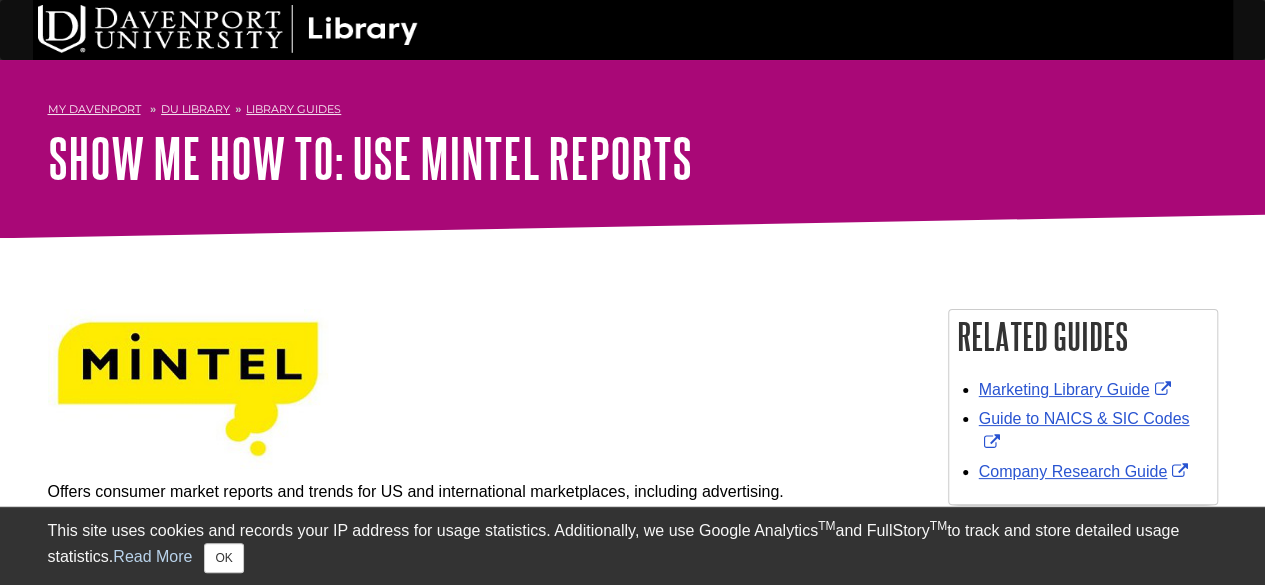 scroll, scrollTop: 400, scrollLeft: 0, axis: vertical 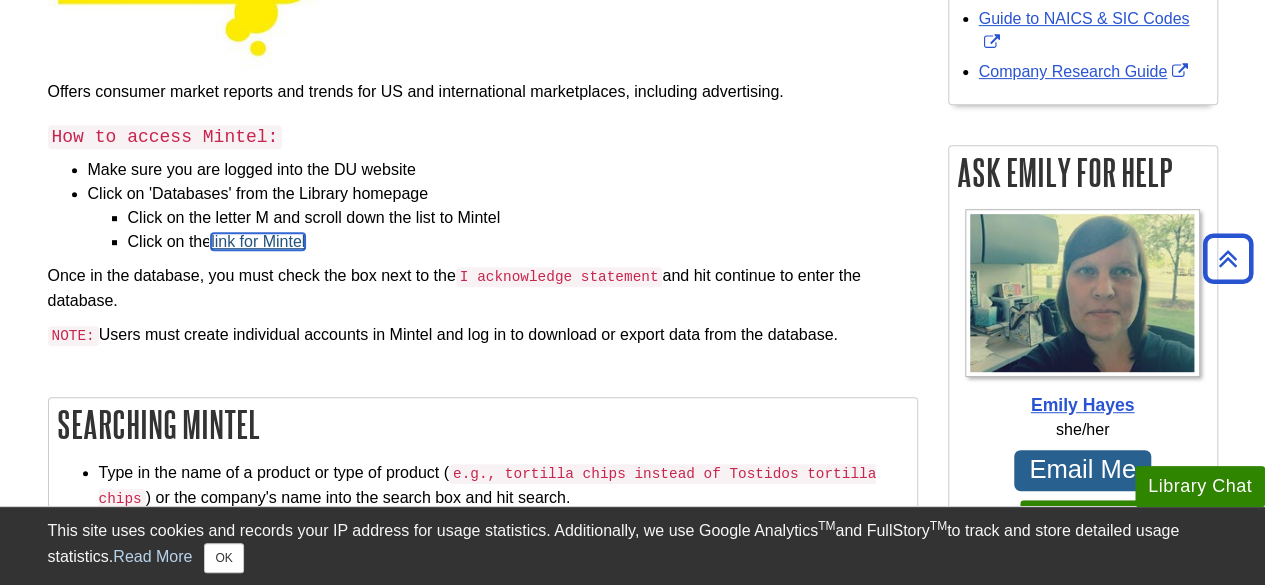 click on "link for Mintel" at bounding box center [258, 241] 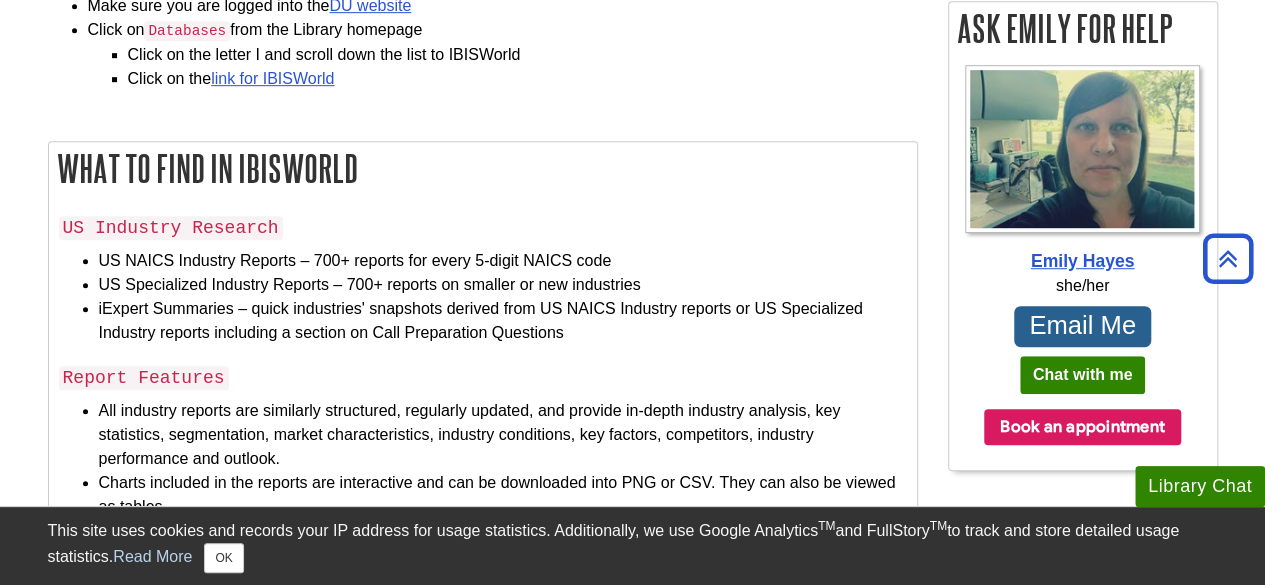 scroll, scrollTop: 500, scrollLeft: 0, axis: vertical 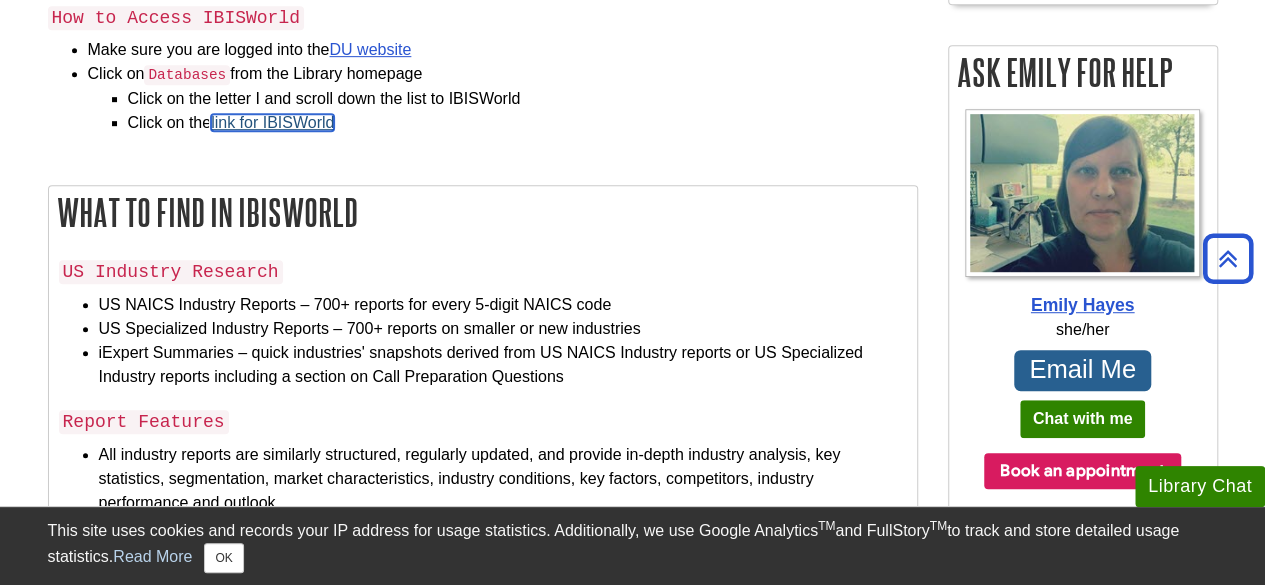 click on "link for IBISWorld" at bounding box center (272, 122) 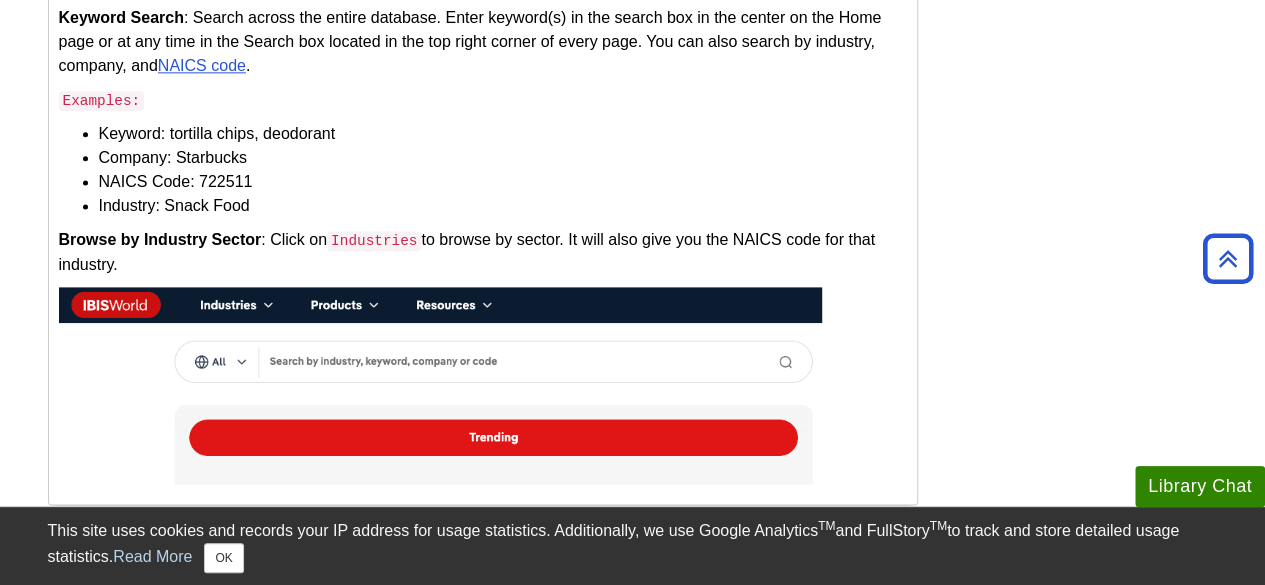 scroll, scrollTop: 1200, scrollLeft: 0, axis: vertical 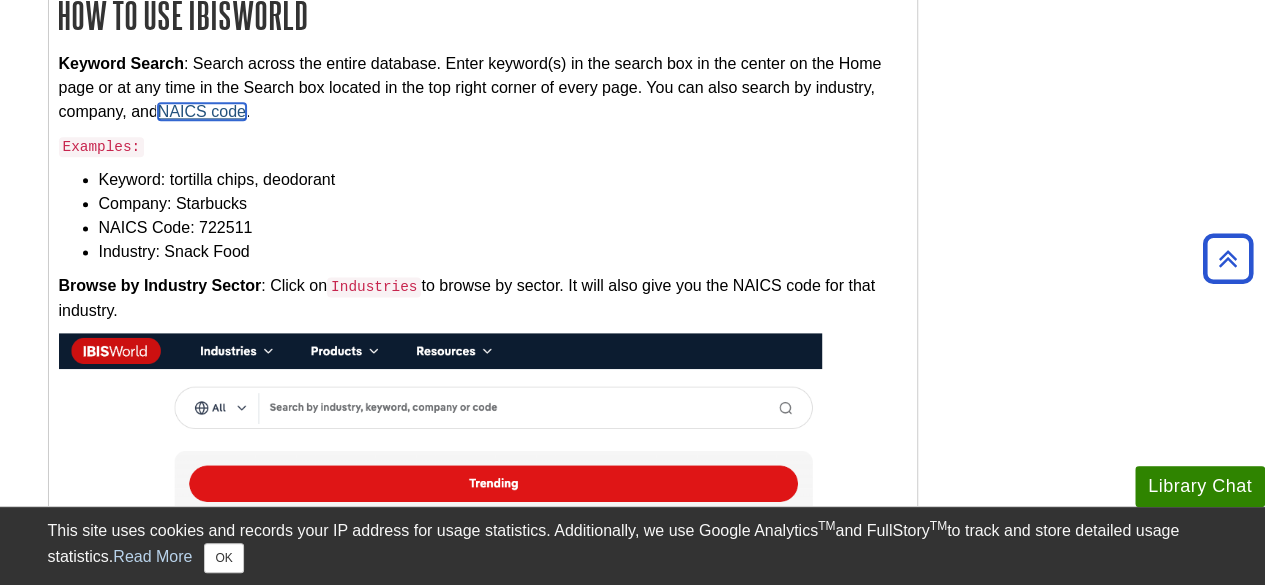click on "NAICS code" at bounding box center [202, 111] 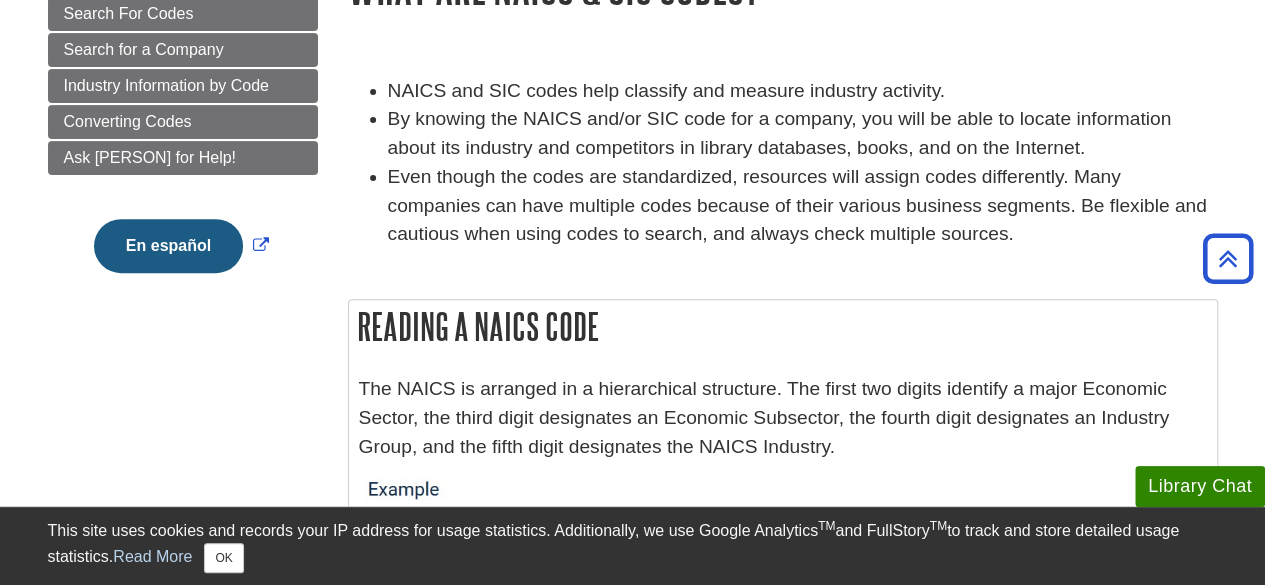 scroll, scrollTop: 200, scrollLeft: 0, axis: vertical 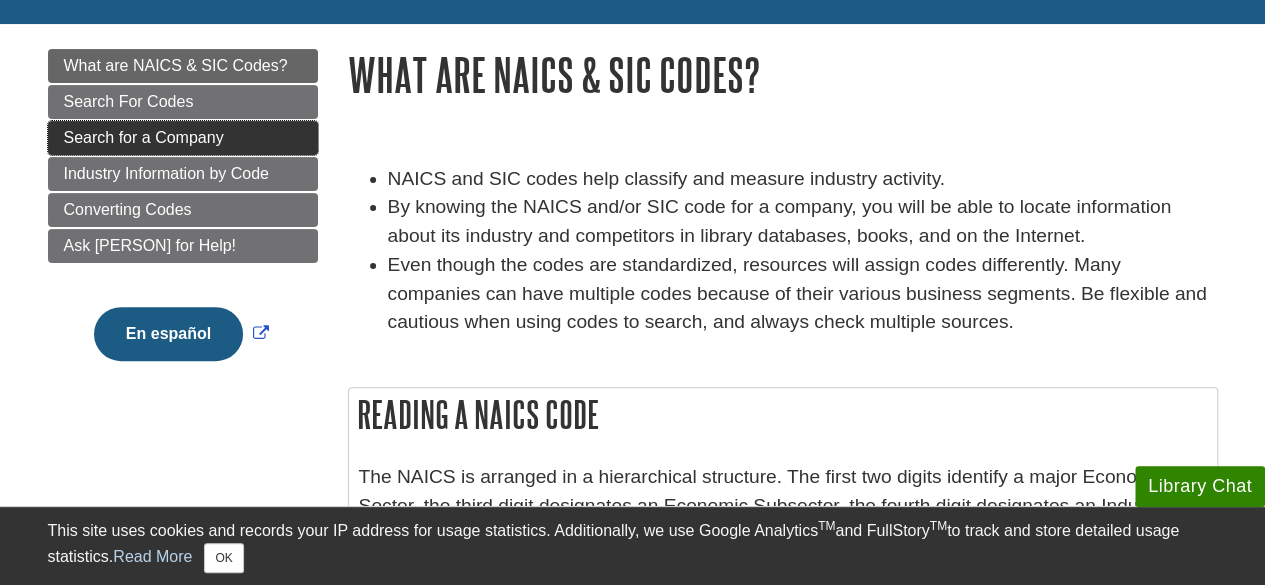 click on "Search for a Company" at bounding box center (144, 137) 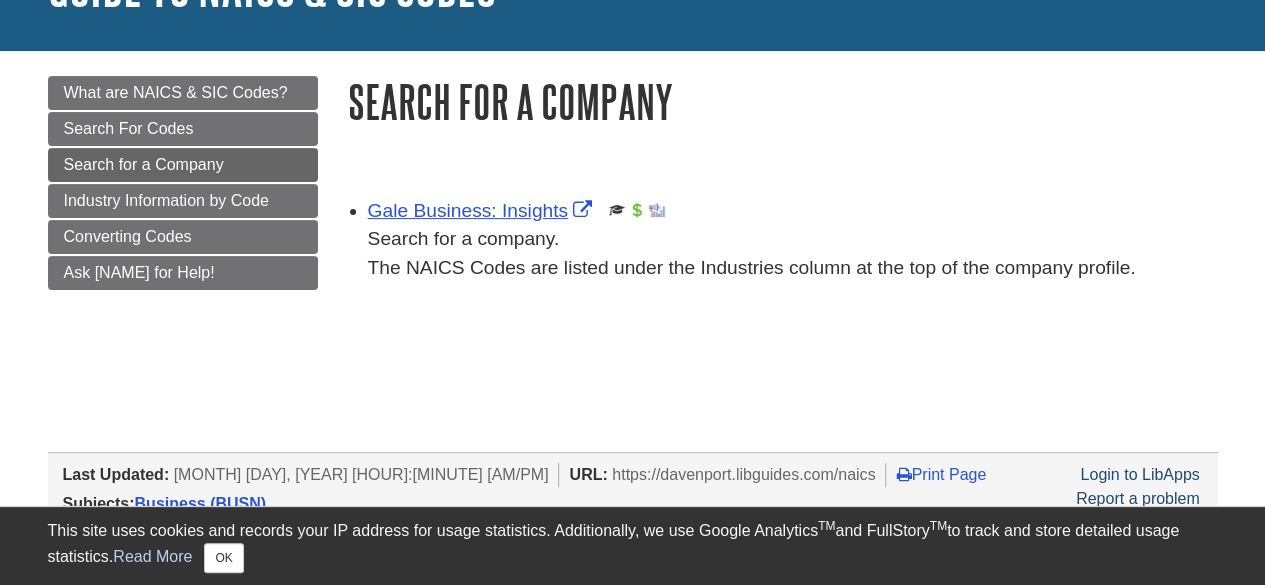 scroll, scrollTop: 300, scrollLeft: 0, axis: vertical 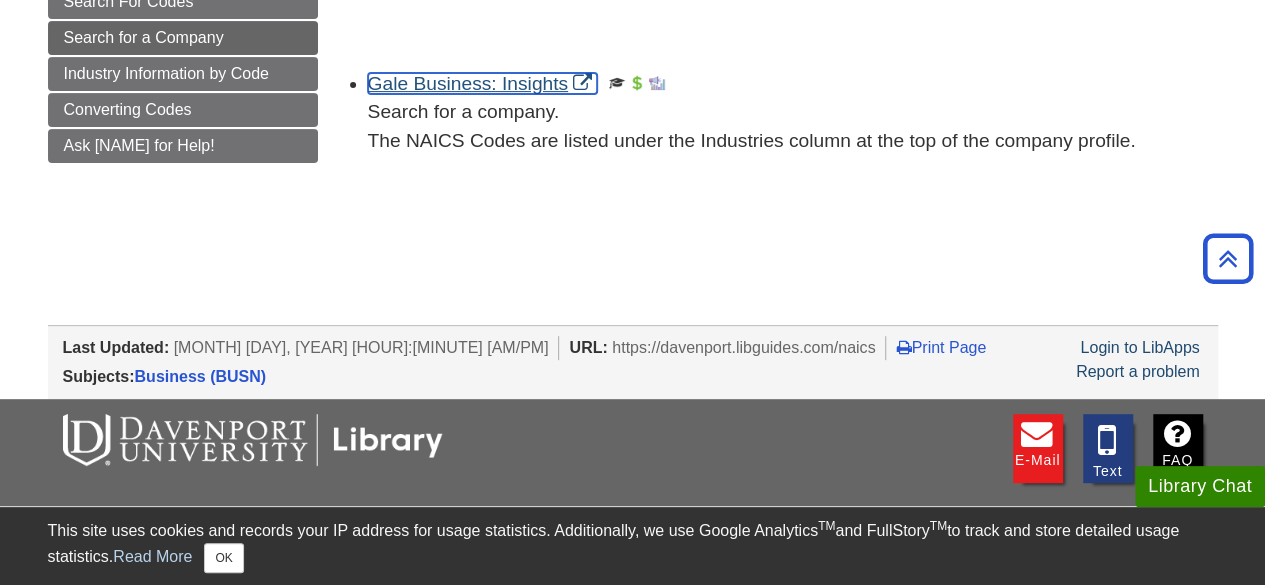 click on "Gale Business: Insights" at bounding box center (483, 83) 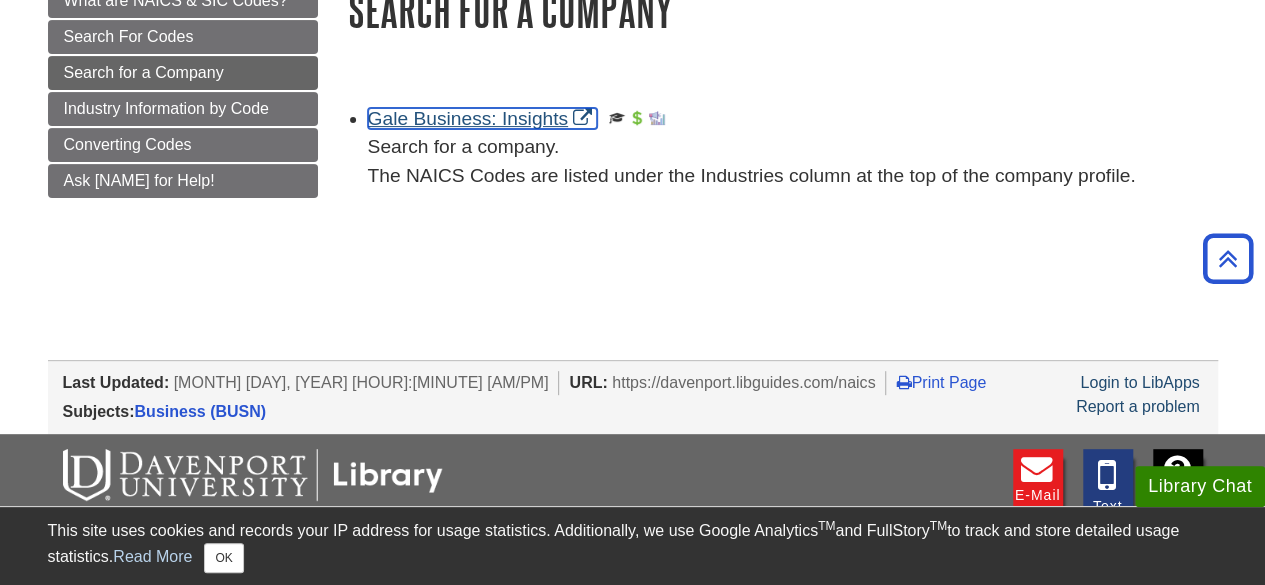 scroll, scrollTop: 0, scrollLeft: 0, axis: both 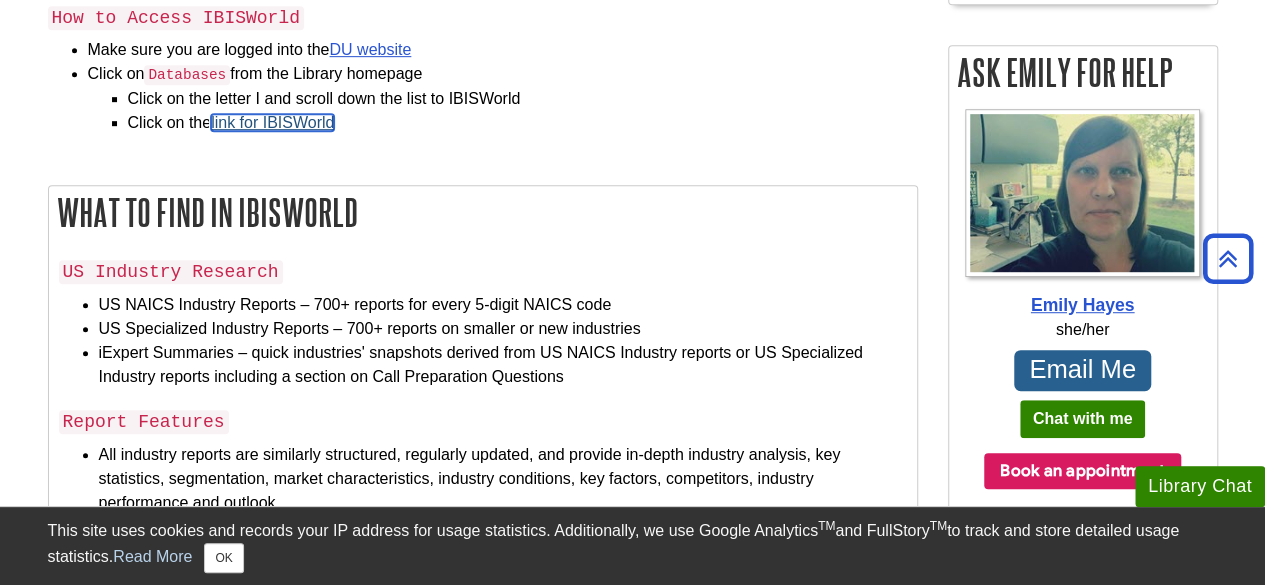 click on "link for IBISWorld" at bounding box center (272, 122) 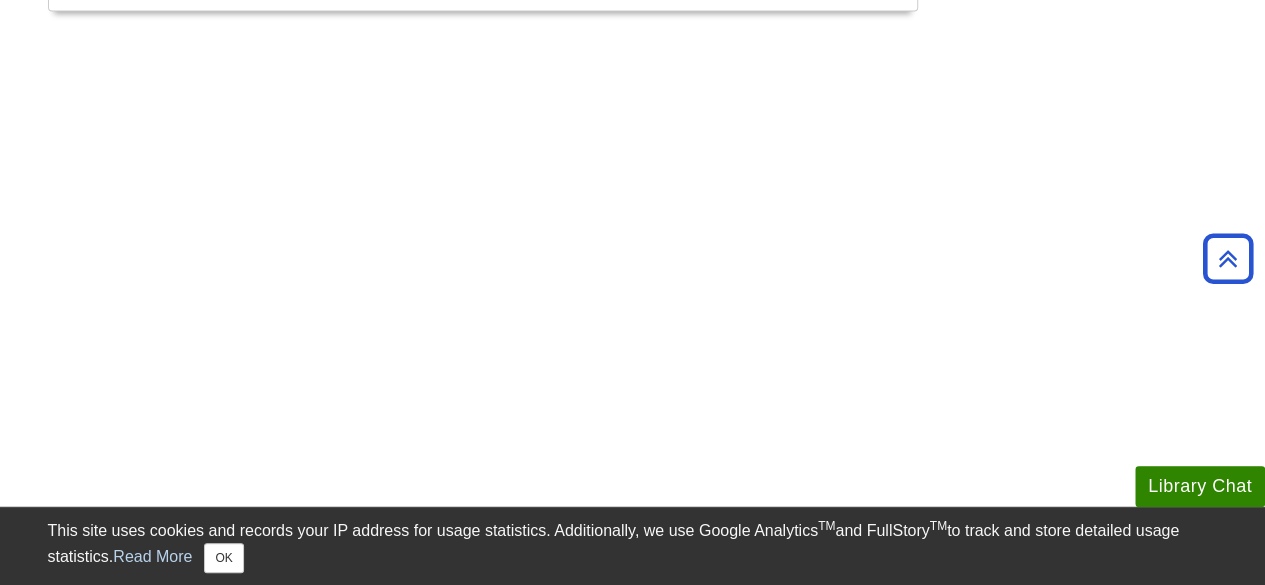 scroll, scrollTop: 2300, scrollLeft: 0, axis: vertical 